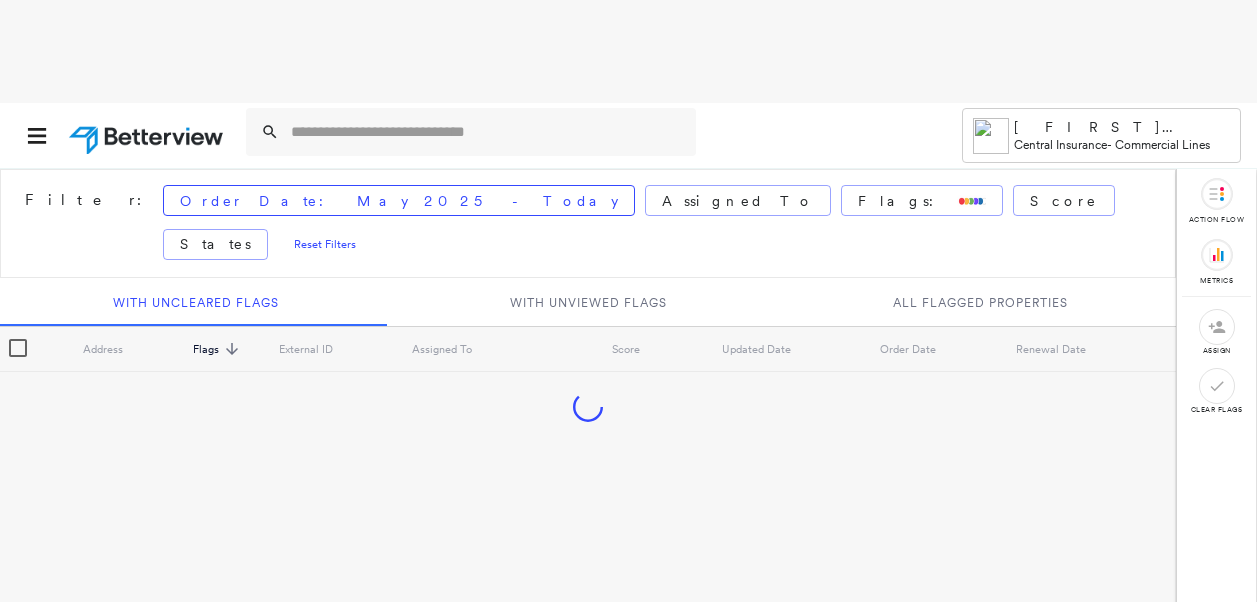 scroll, scrollTop: 0, scrollLeft: 0, axis: both 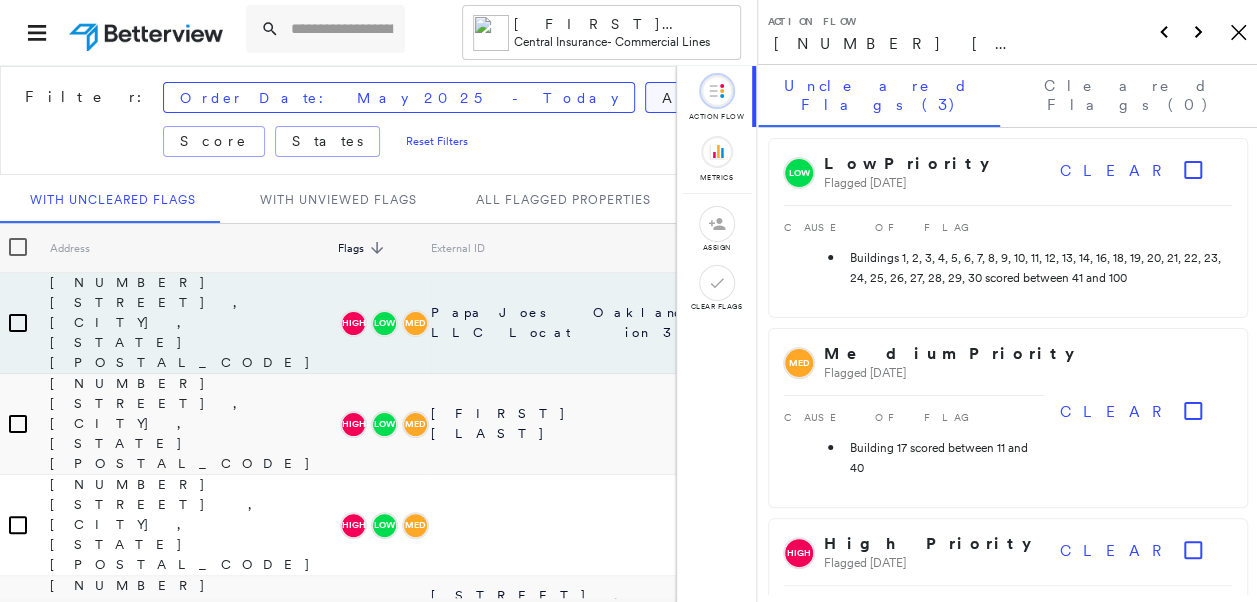 click on "Assigned To" at bounding box center [738, 98] 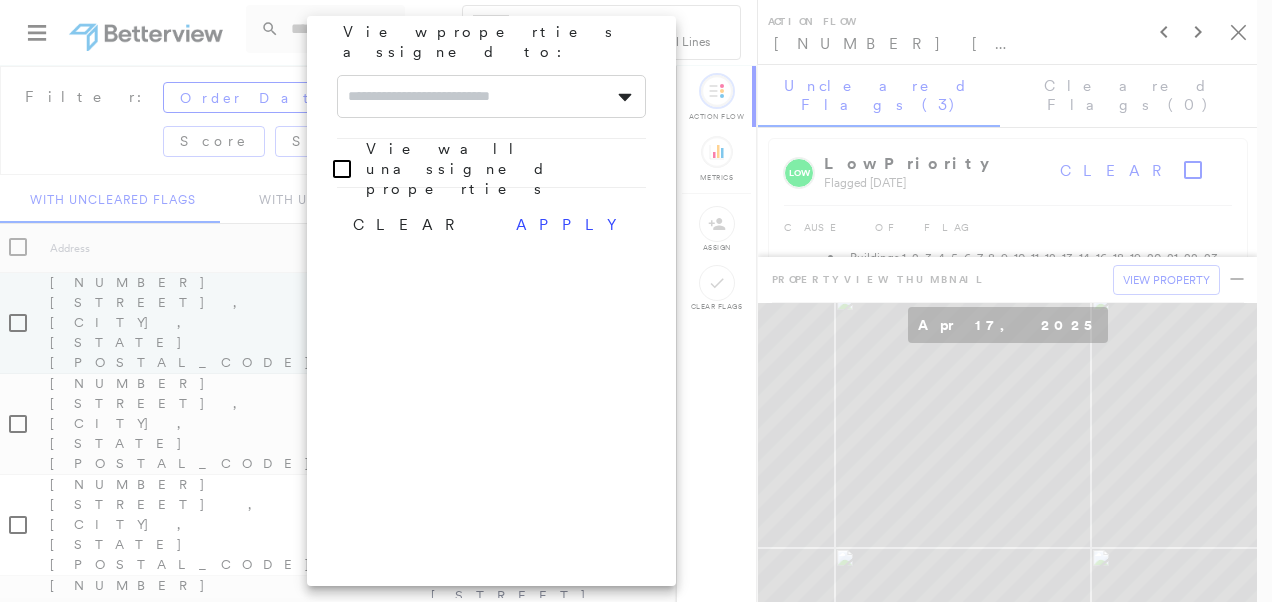 click 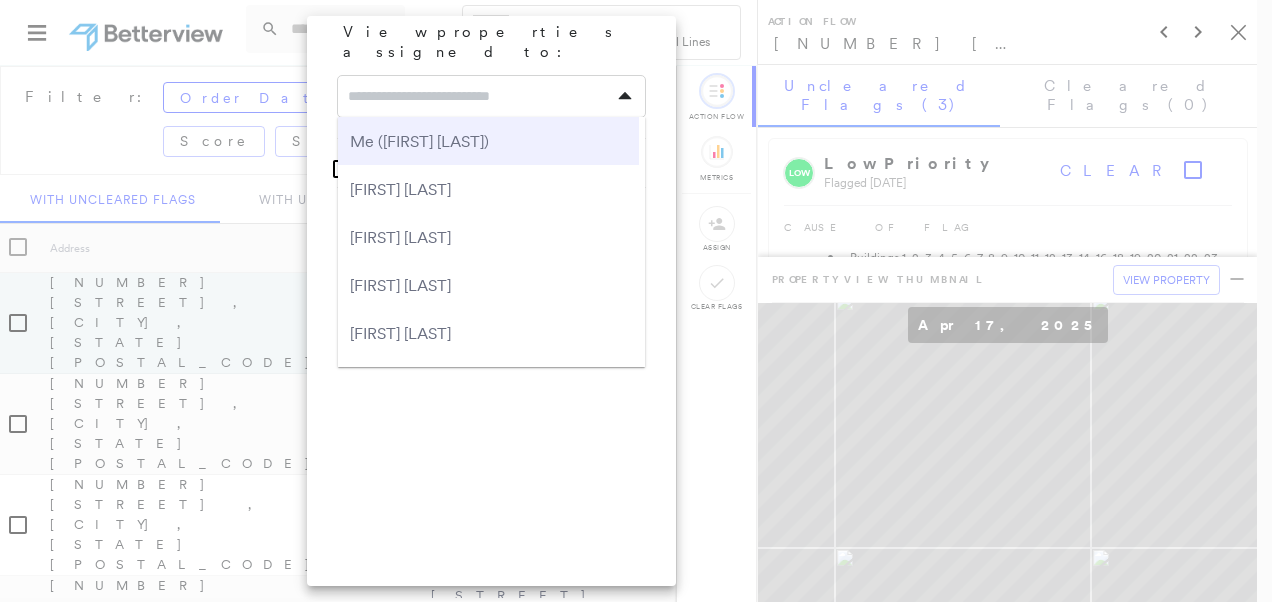 click on "Me ([FIRST] [LAST])" at bounding box center (488, 141) 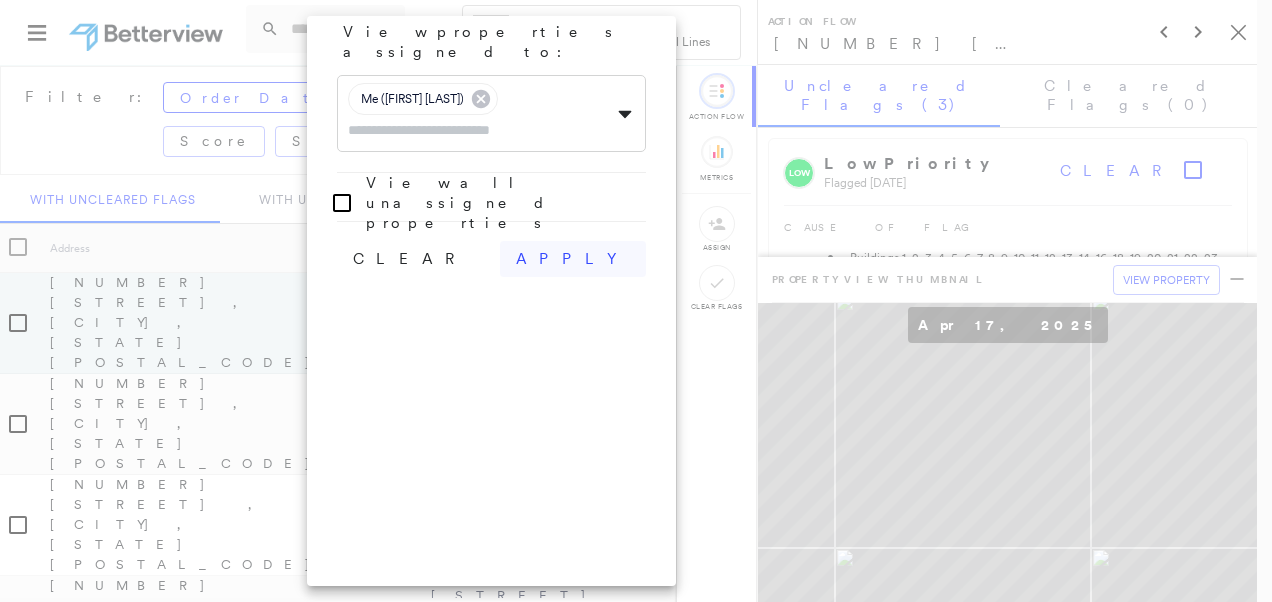 click on "apply" at bounding box center (573, 259) 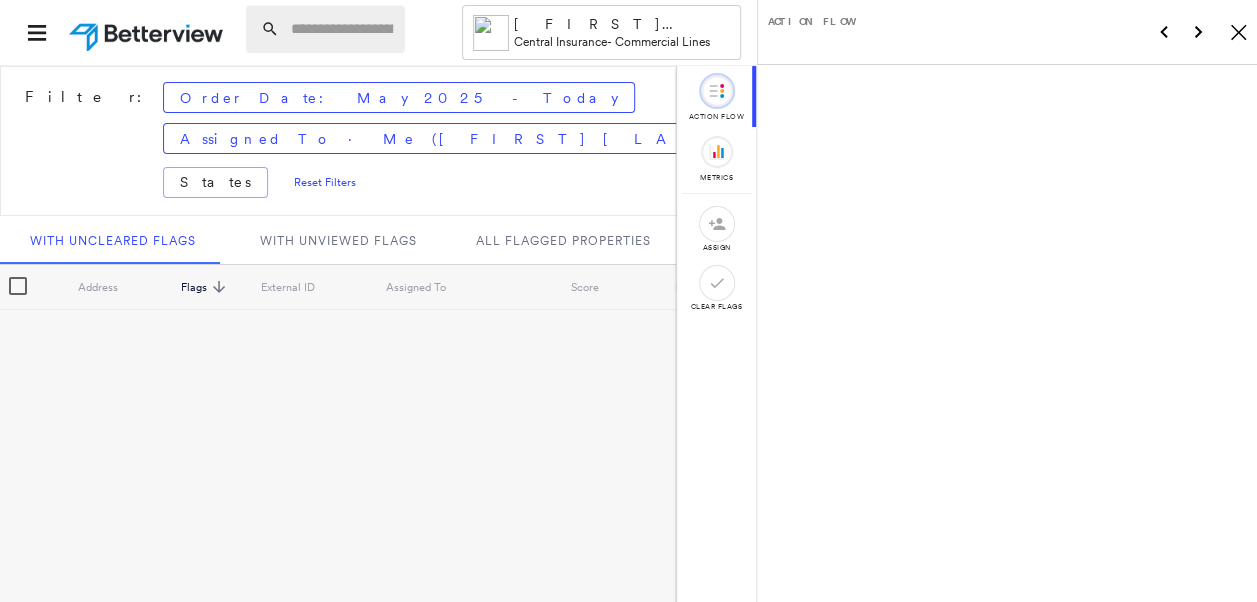 click at bounding box center (342, 29) 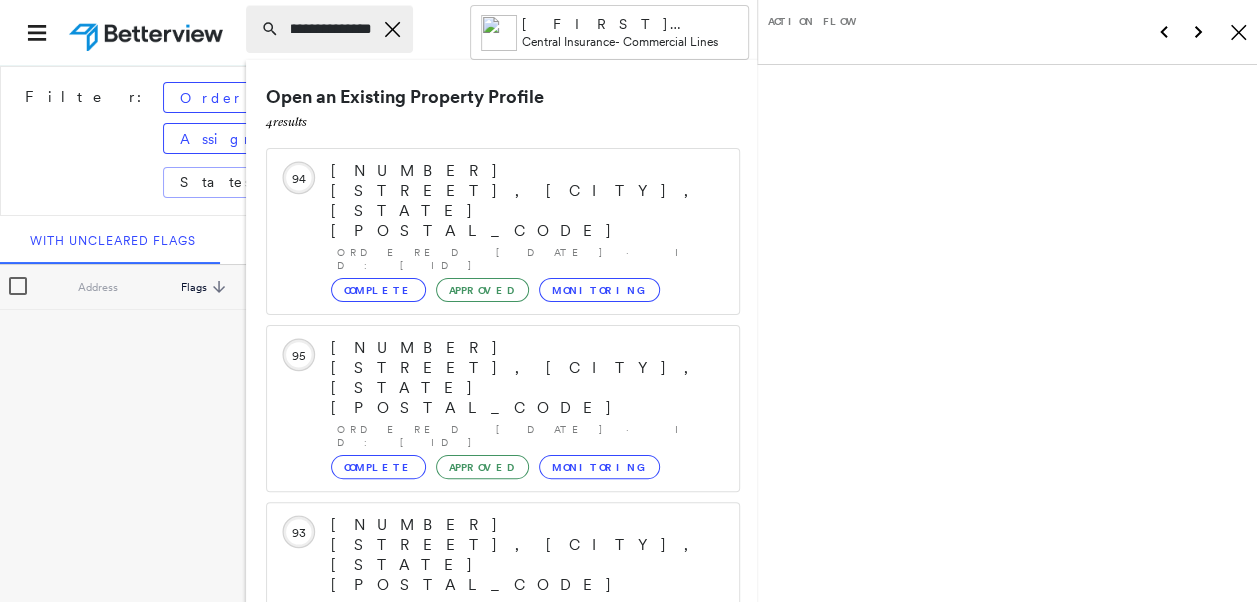 scroll, scrollTop: 0, scrollLeft: 28, axis: horizontal 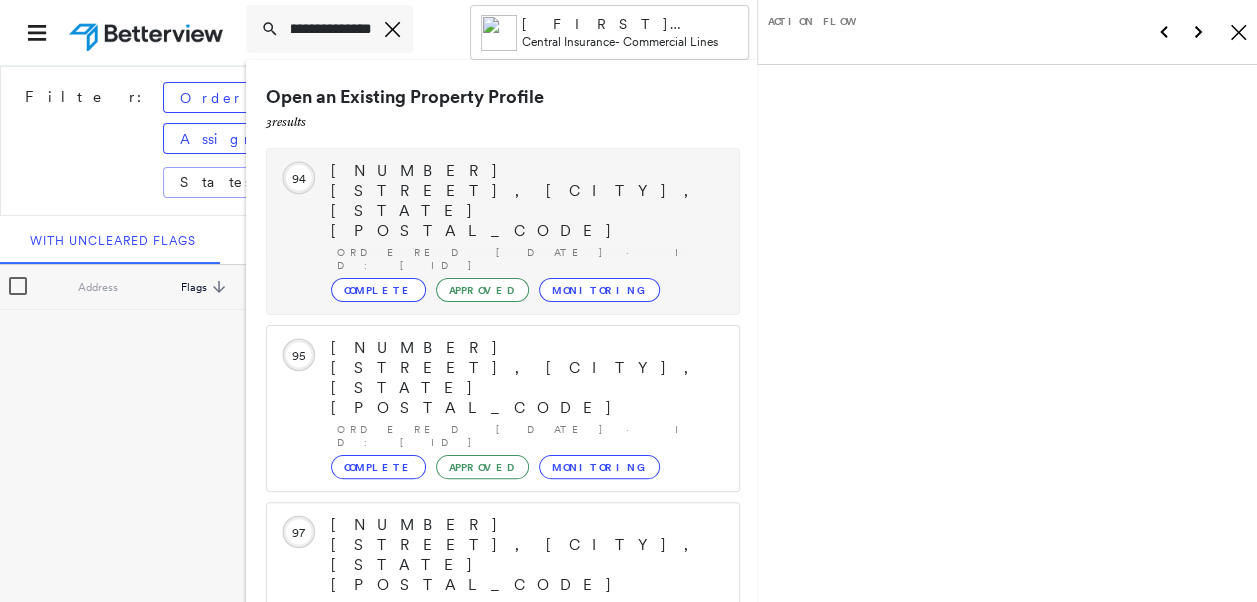 type on "**********" 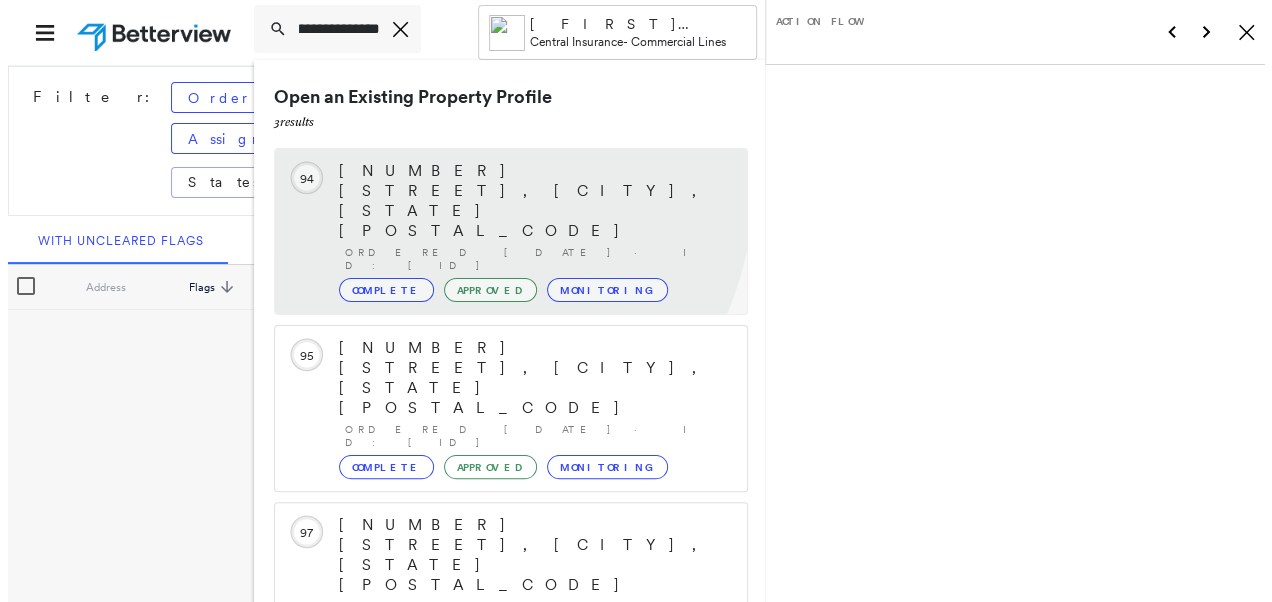 scroll, scrollTop: 0, scrollLeft: 0, axis: both 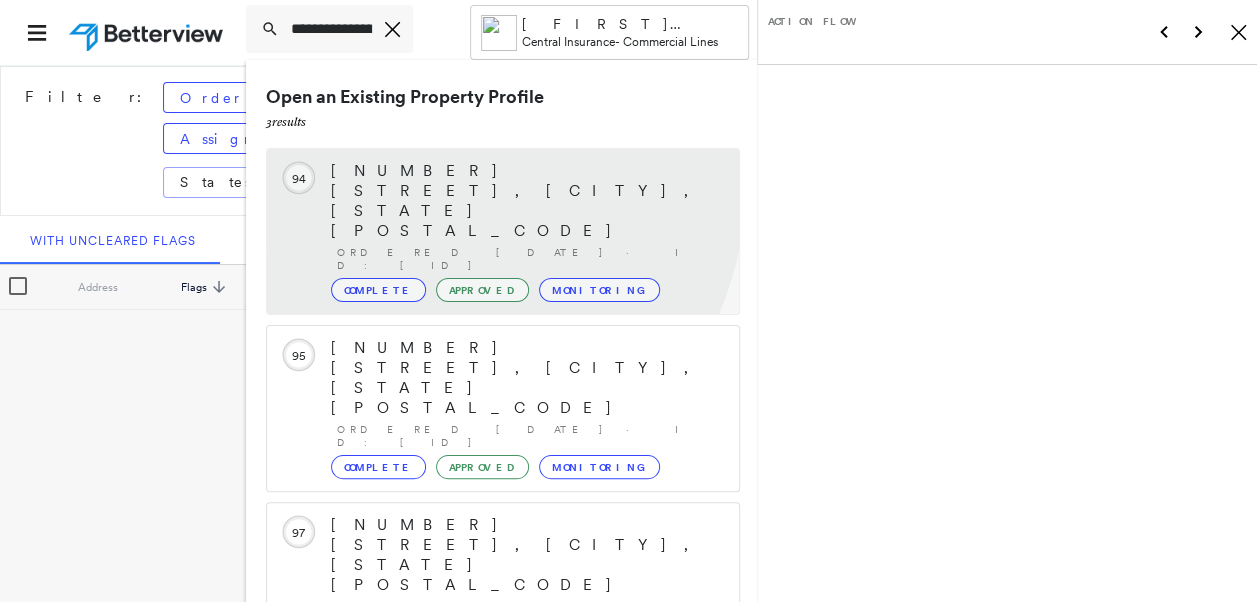 click on "[NUMBER] [STREET], [CITY], [STATE] Ordered [DATE] · ID: [ID] Complete Approved Monitoring" at bounding box center (525, 231) 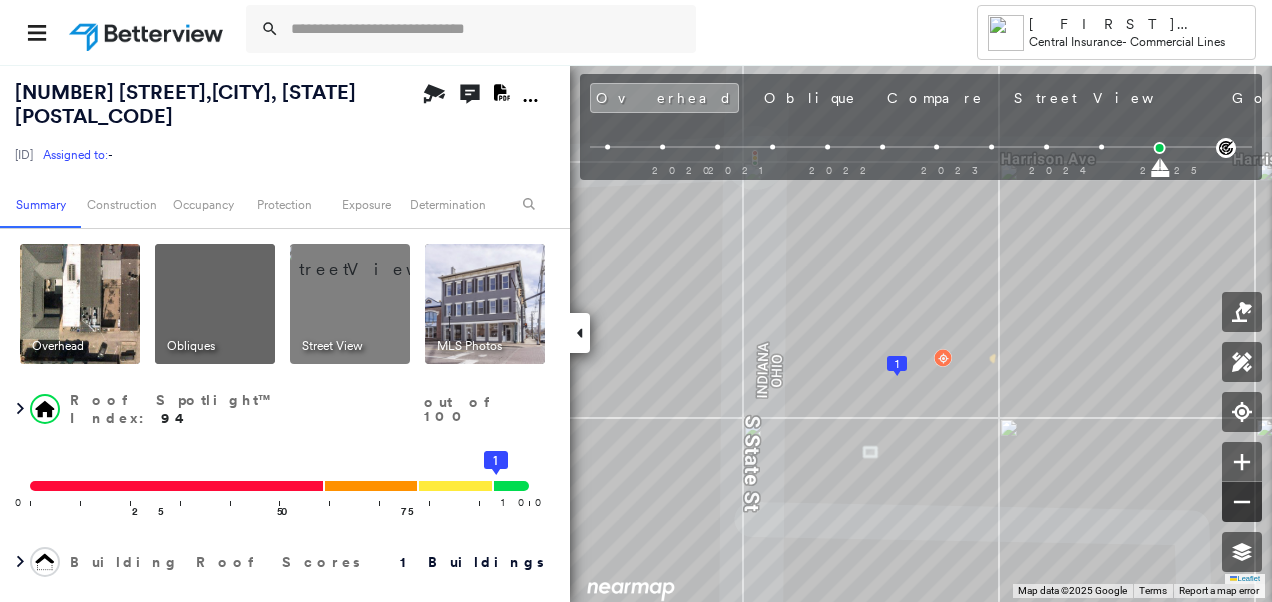 click at bounding box center (1242, 502) 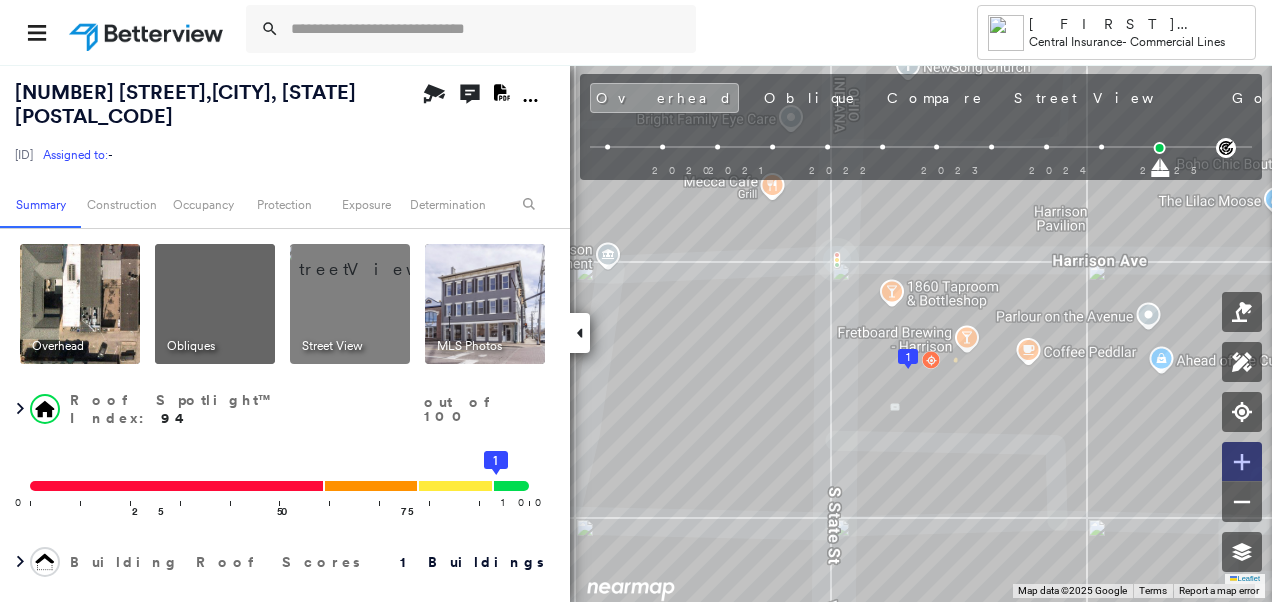 click 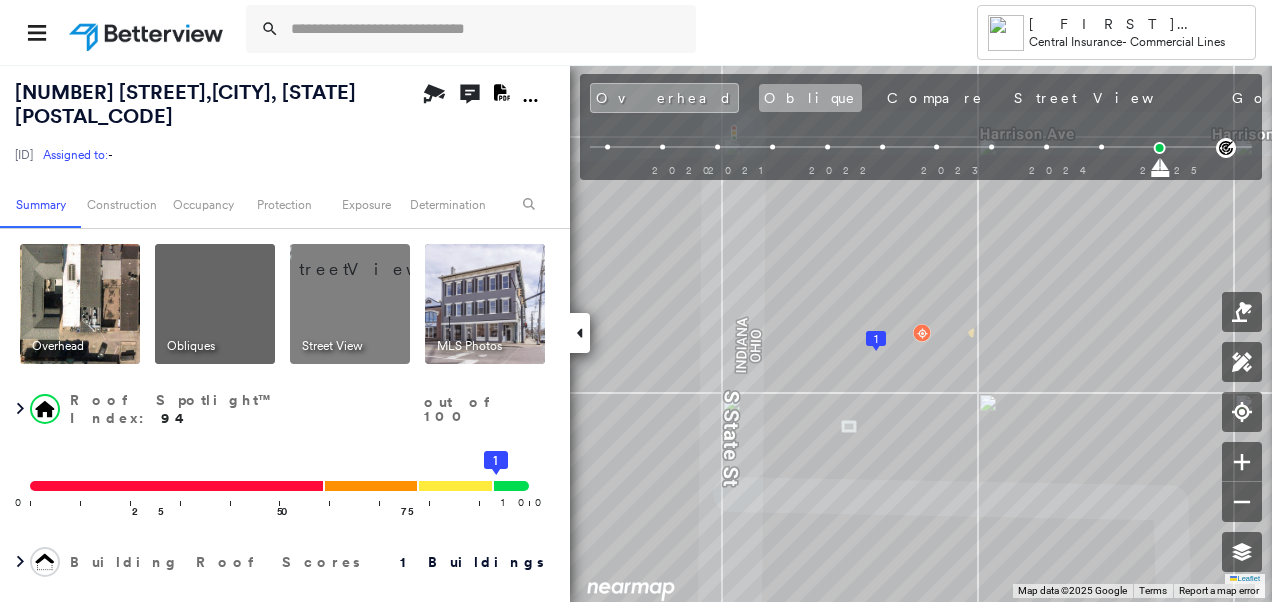 click on "Oblique" at bounding box center [810, 98] 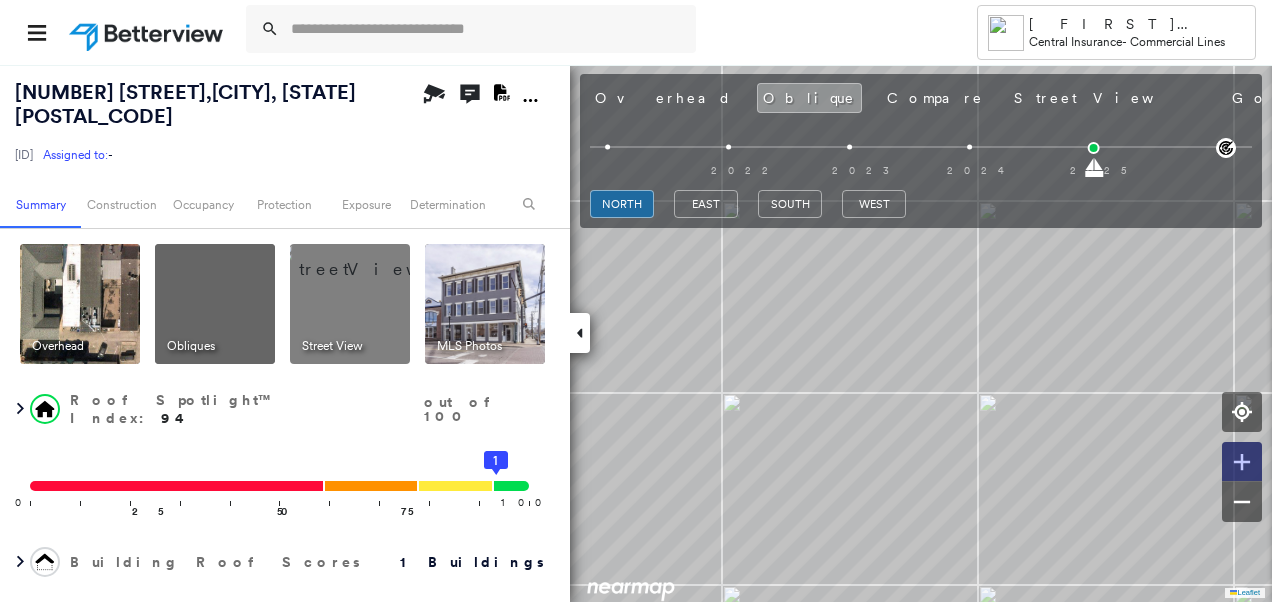 click 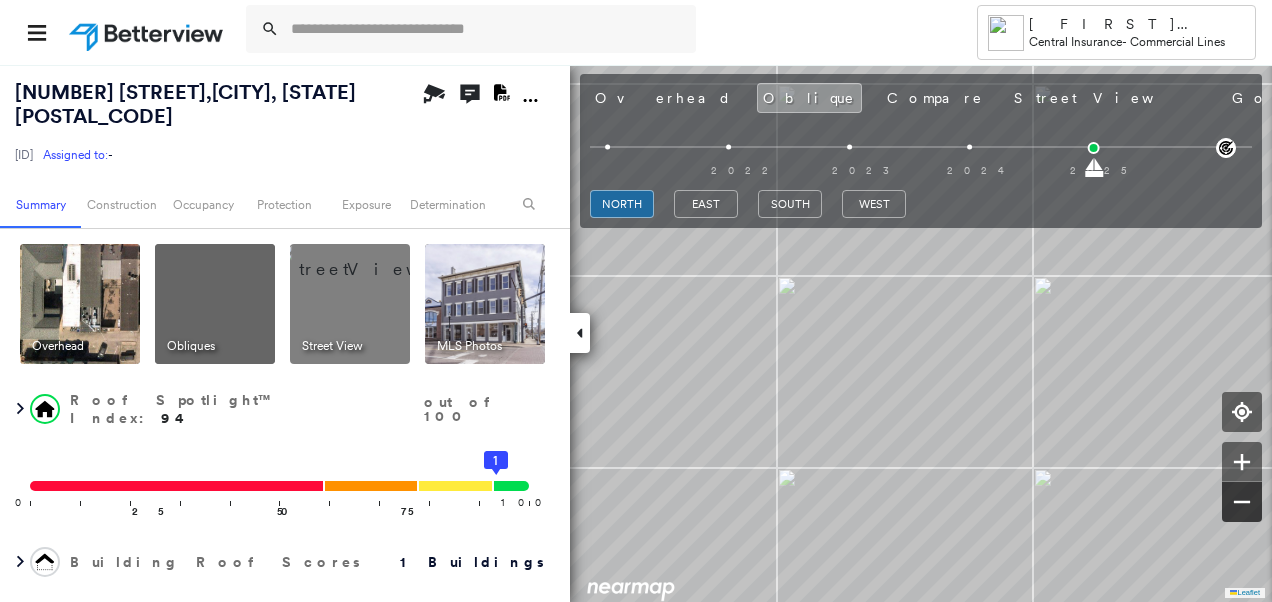 click at bounding box center [1242, 502] 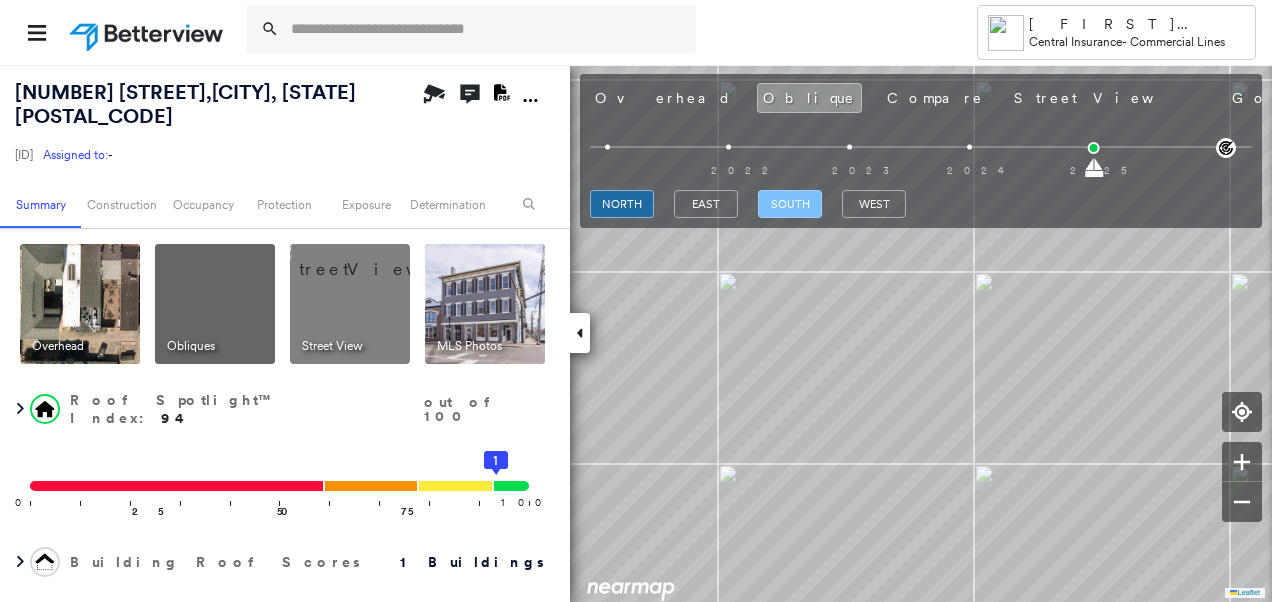 click on "south" at bounding box center [790, 204] 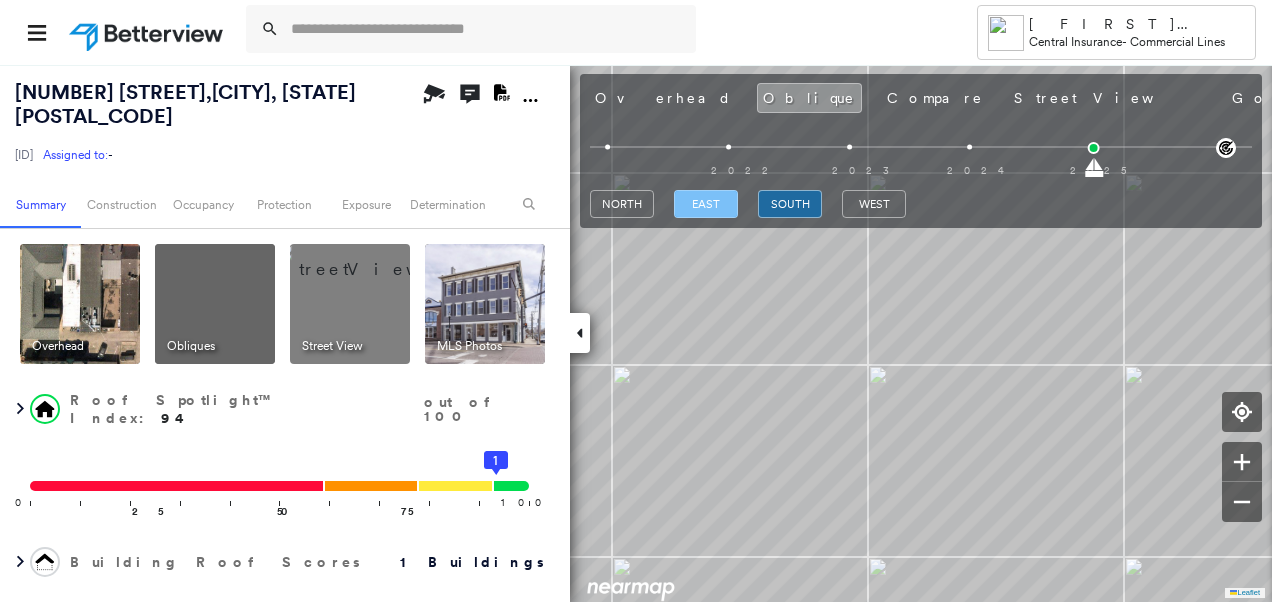 click on "east" at bounding box center [706, 204] 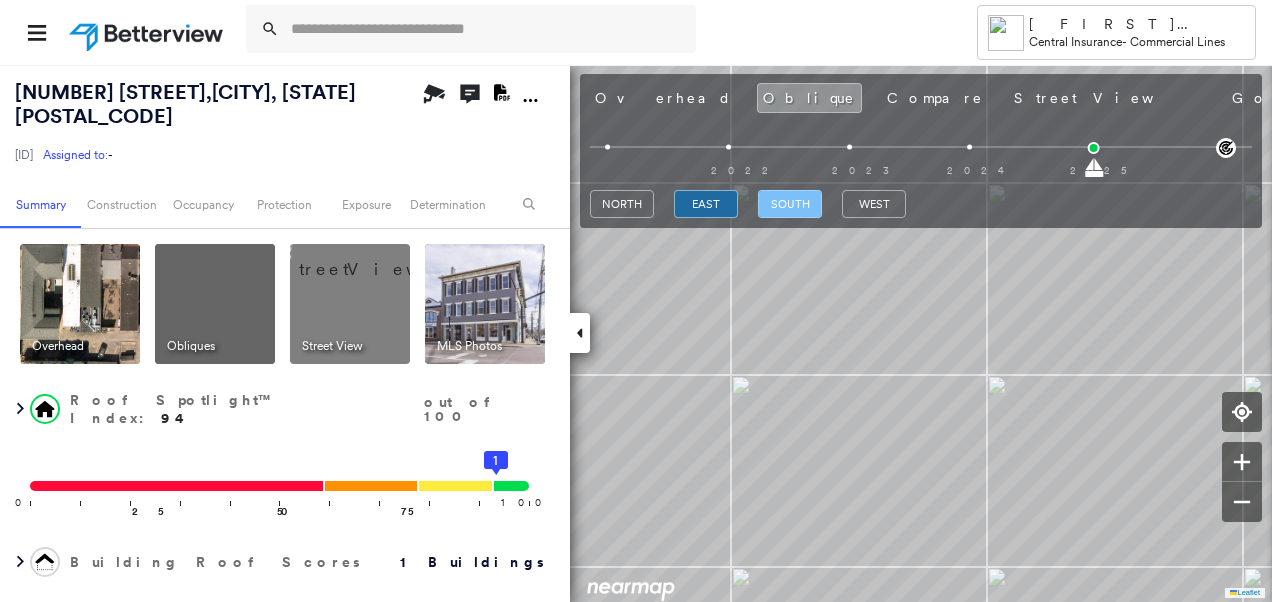 click on "south" at bounding box center (790, 204) 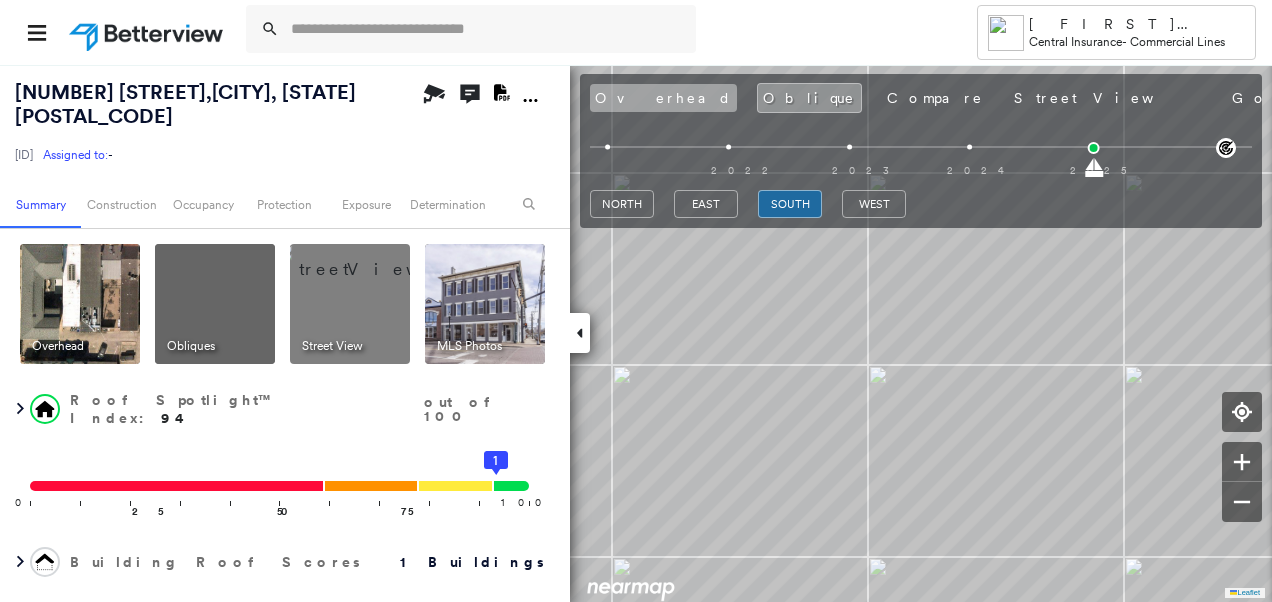 click on "Overhead" at bounding box center [663, 98] 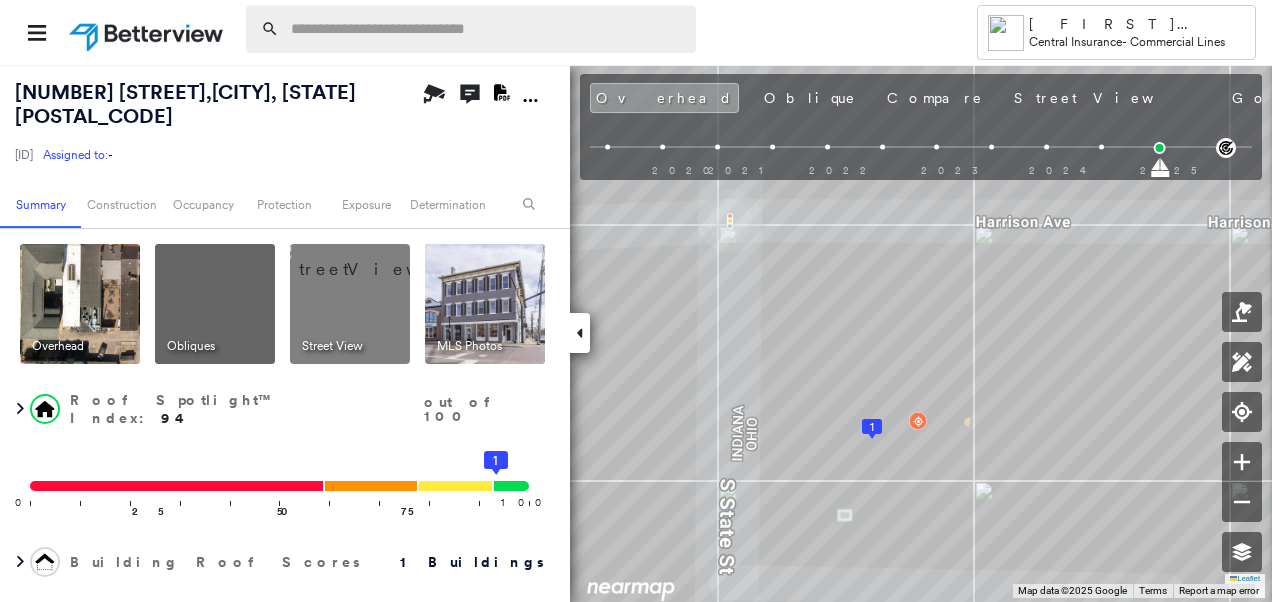 click at bounding box center [487, 29] 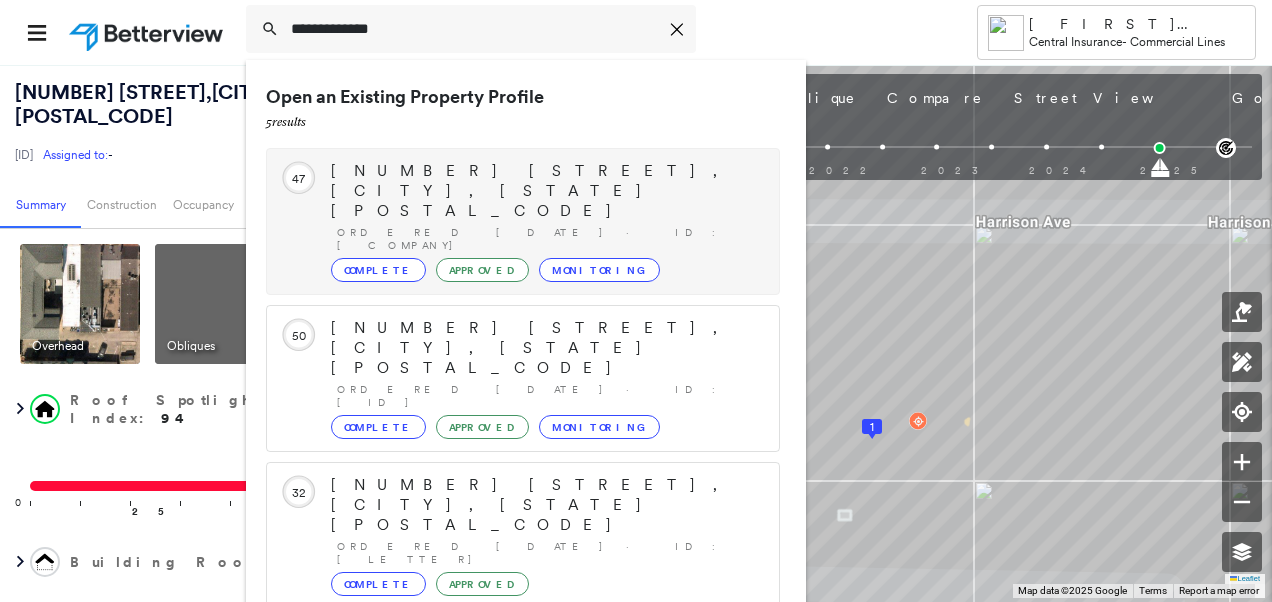 type on "**********" 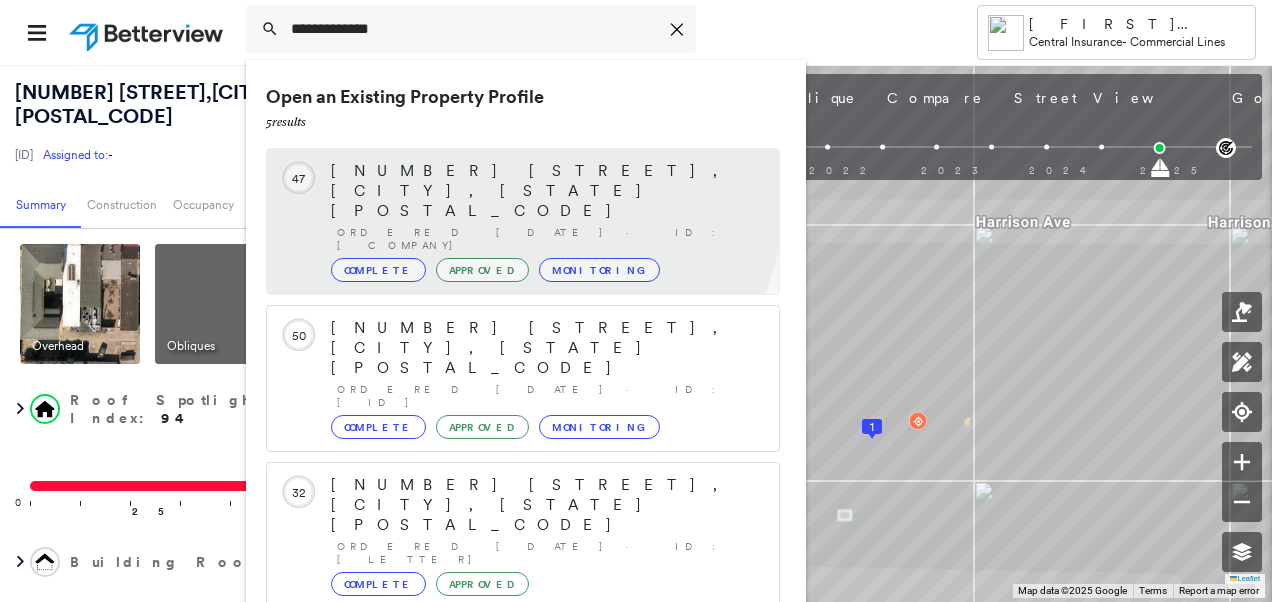 click on "[NUMBER] [STREET], [CITY], [STATE] [POSTAL_CODE]" at bounding box center (545, 191) 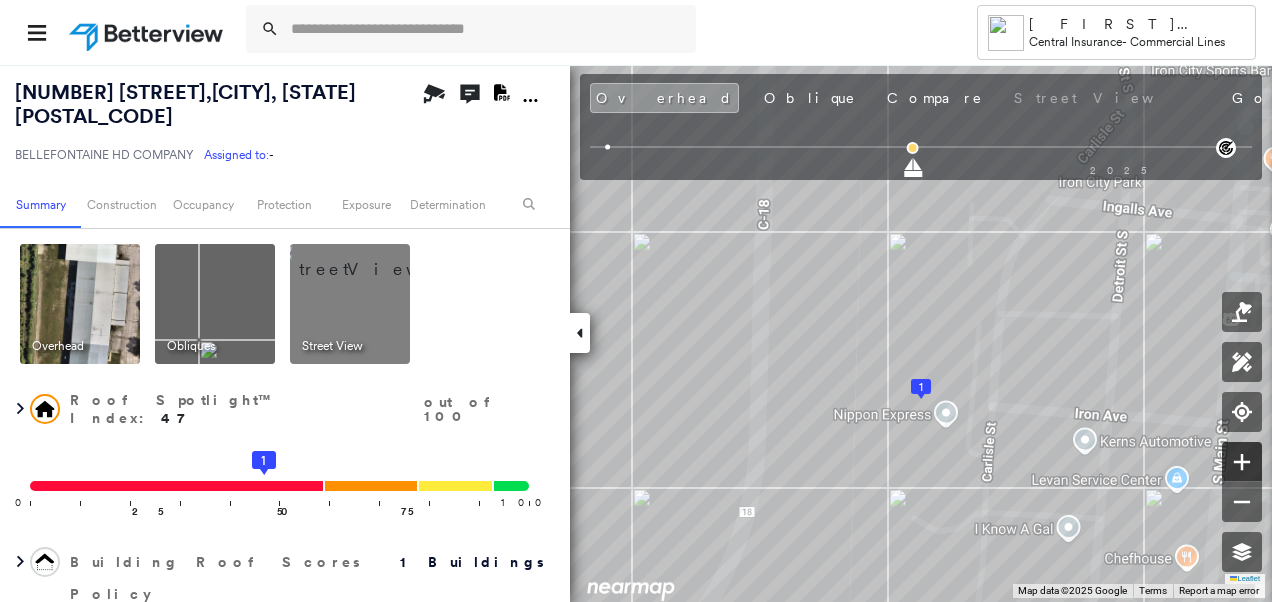 click 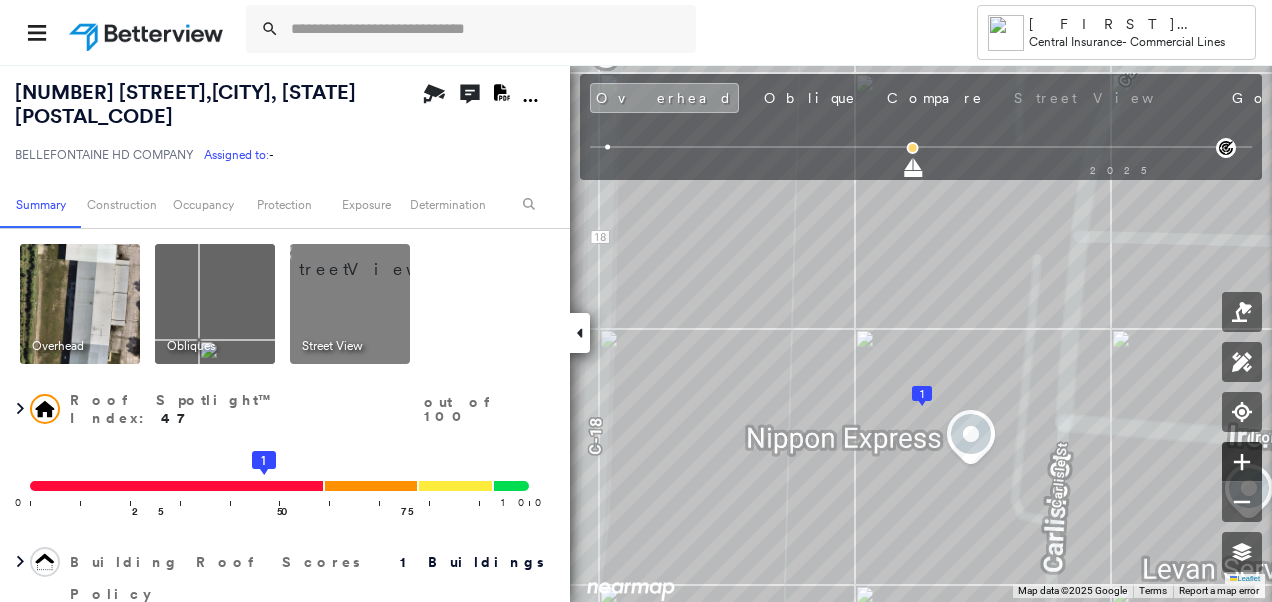 click on "[NUMBER]
Leaflet Keyboard shortcuts Map Data Map data ©2025 Google Map data ©2025 Google 20 m  Click to toggle between metric and imperial units Terms Report a map error To navigate, press the arrow keys." at bounding box center (636, 333) 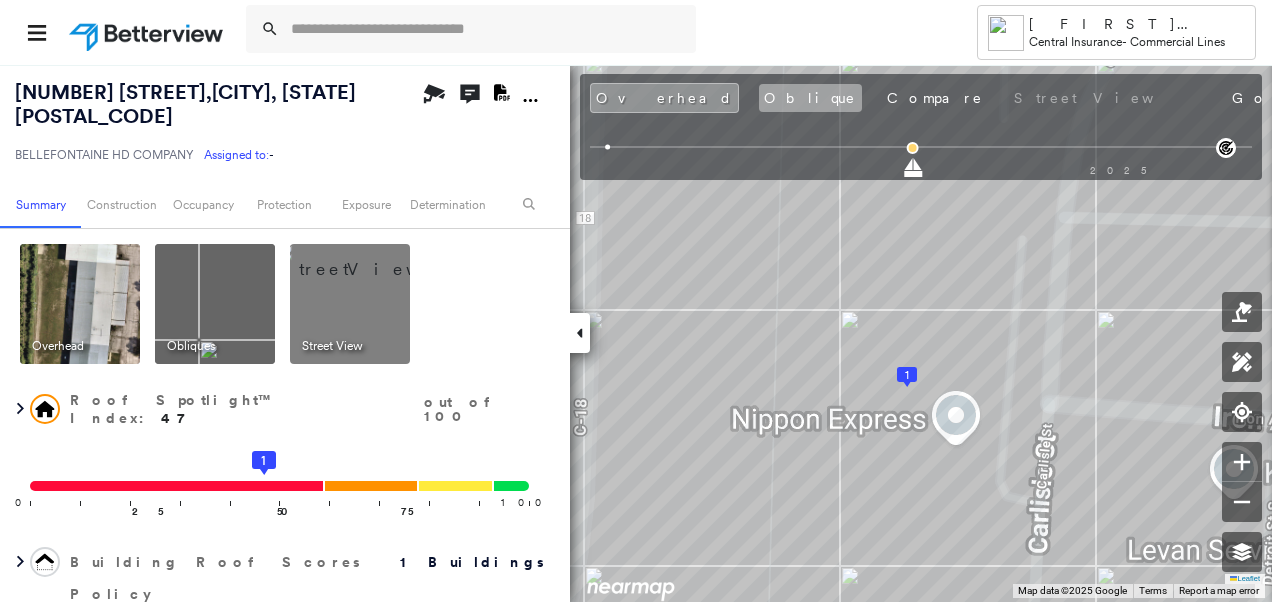 click on "Oblique" at bounding box center (810, 98) 